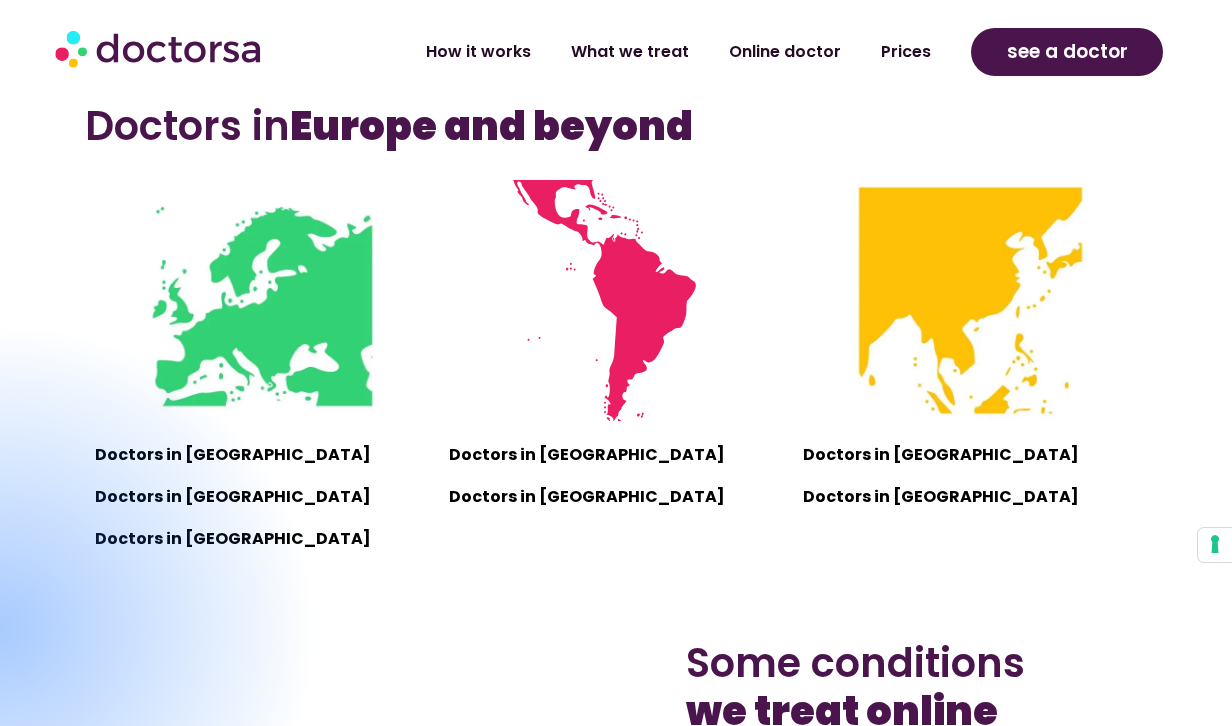 scroll, scrollTop: 1324, scrollLeft: 0, axis: vertical 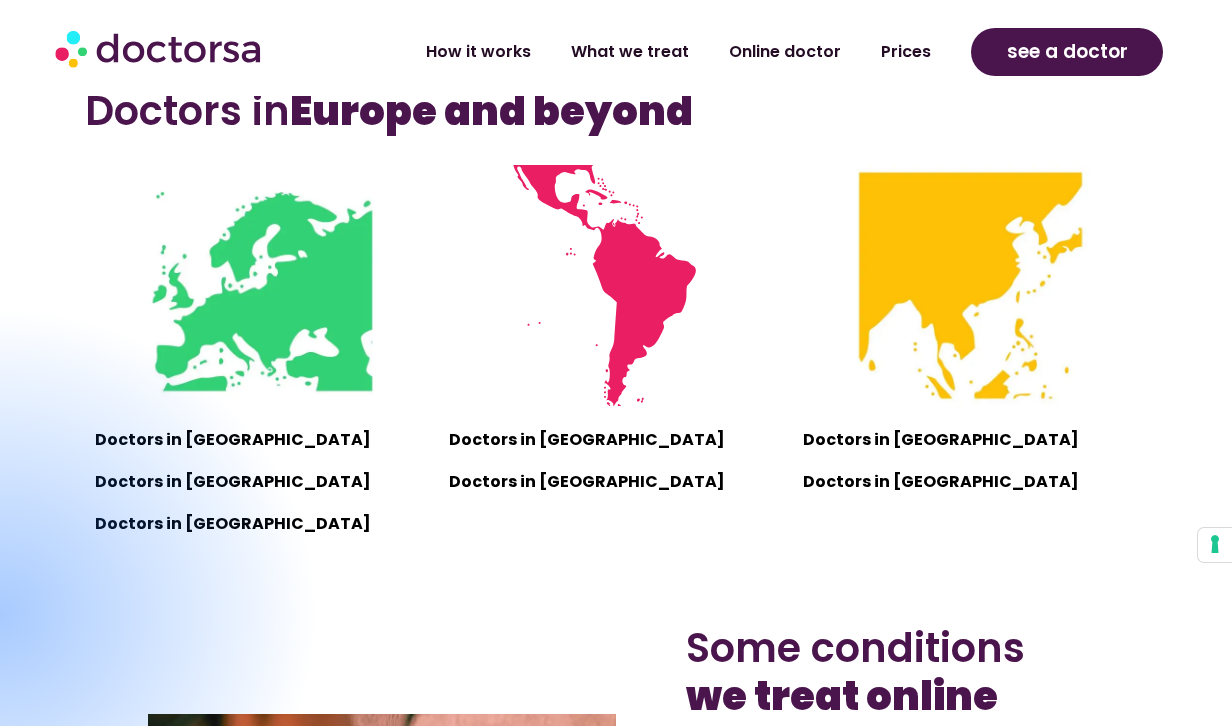 click at bounding box center [0, 614] 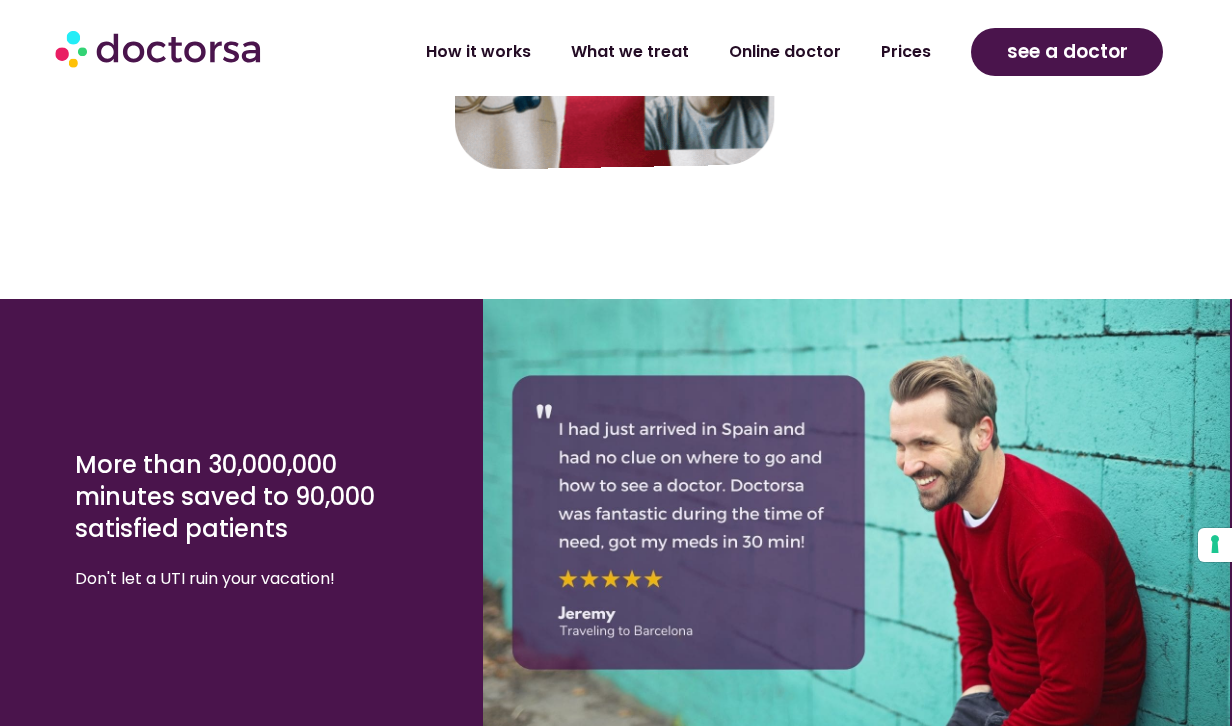 scroll, scrollTop: 4020, scrollLeft: 0, axis: vertical 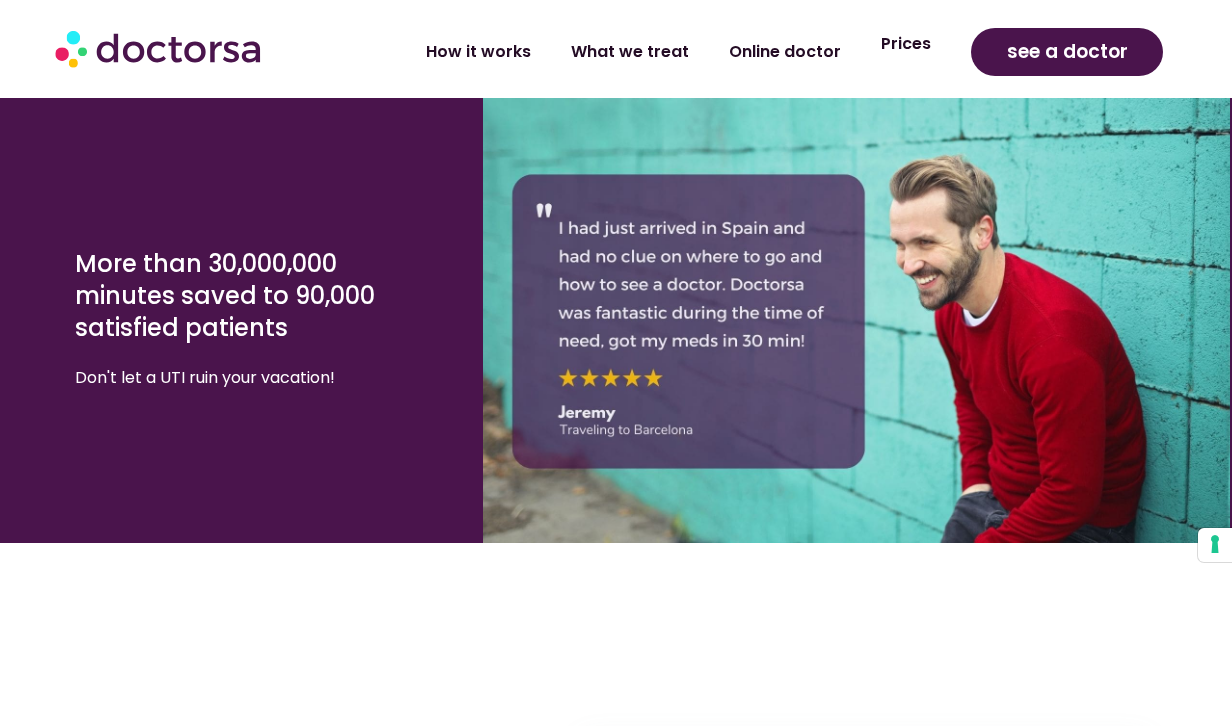 click on "Prices" 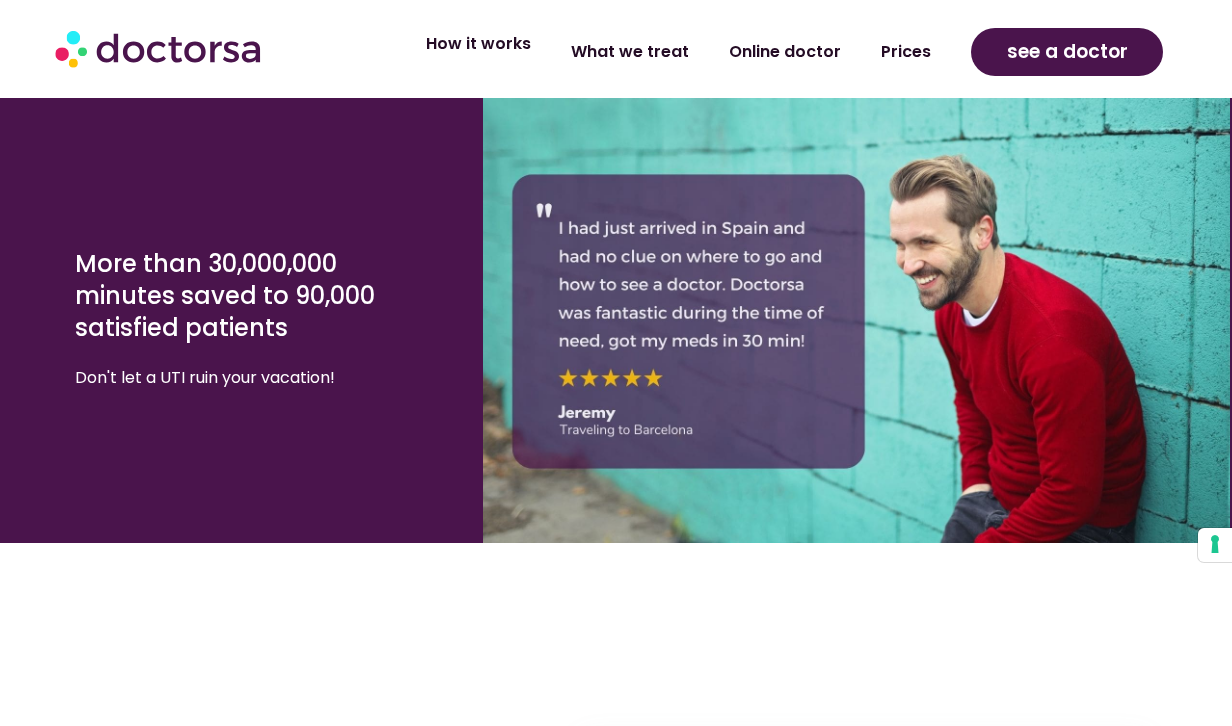 click on "How it works" 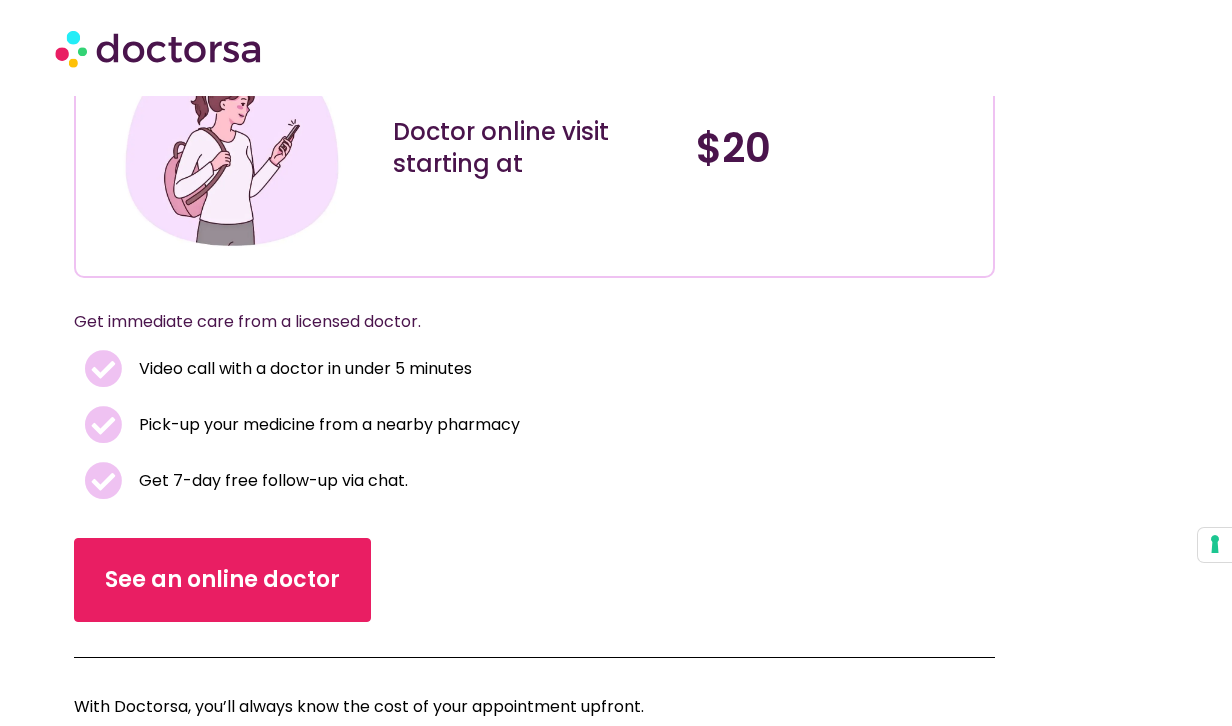 scroll, scrollTop: 0, scrollLeft: 0, axis: both 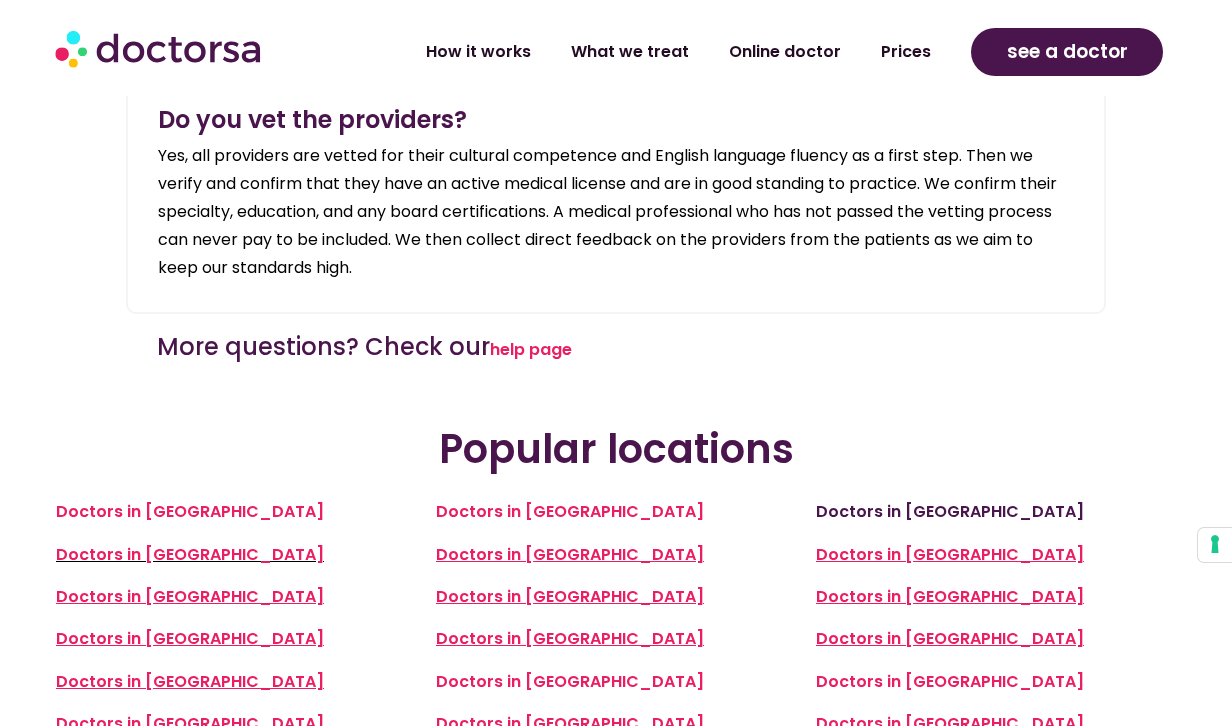 click on "Doctors in Spain" at bounding box center (950, 511) 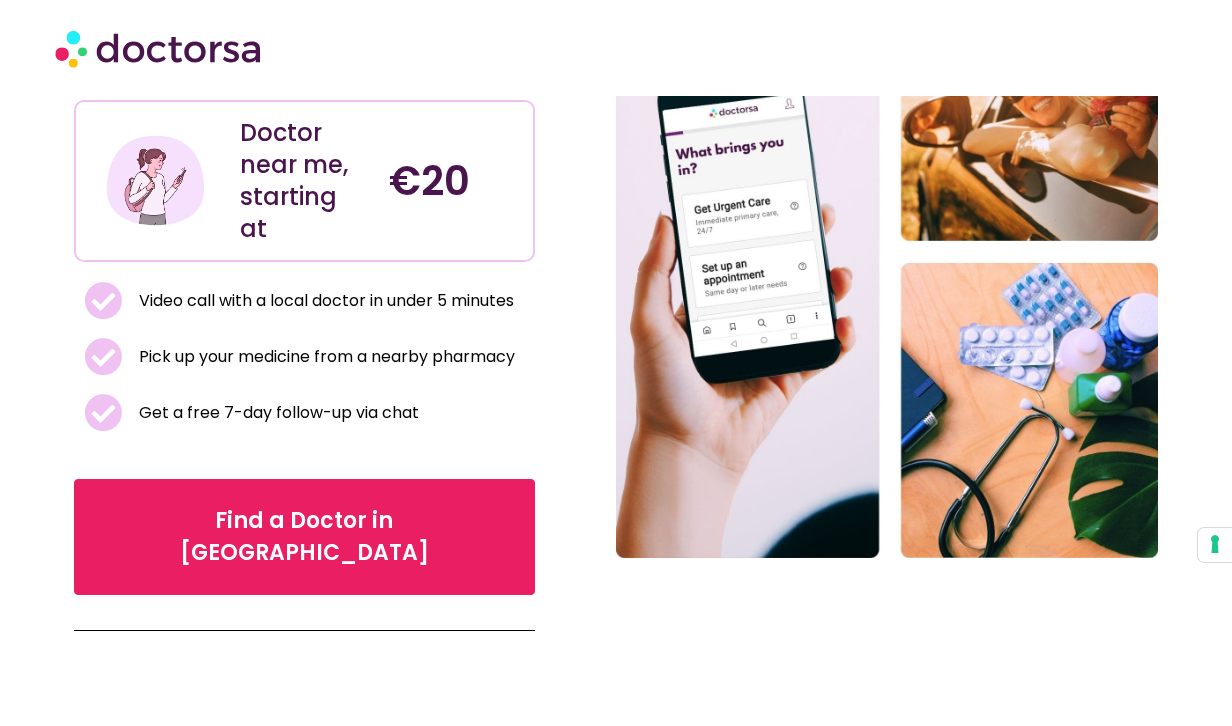 scroll, scrollTop: 265, scrollLeft: 0, axis: vertical 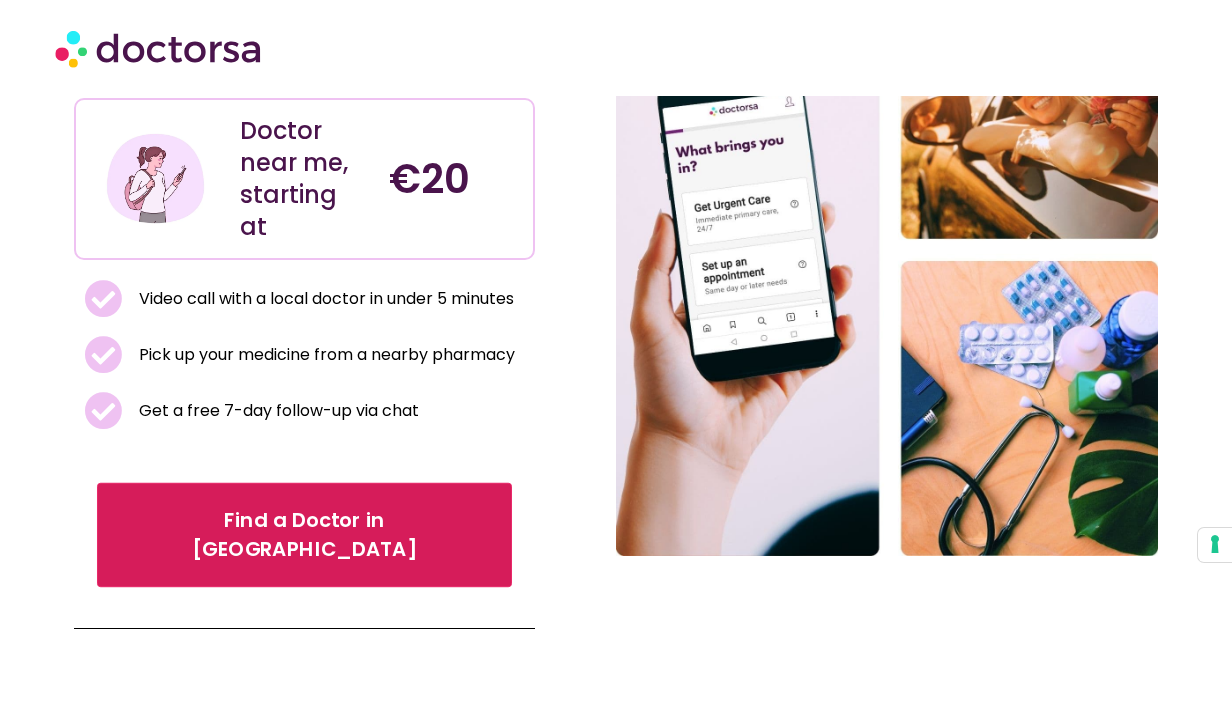 click on "Find a Doctor in Spain" at bounding box center (304, 535) 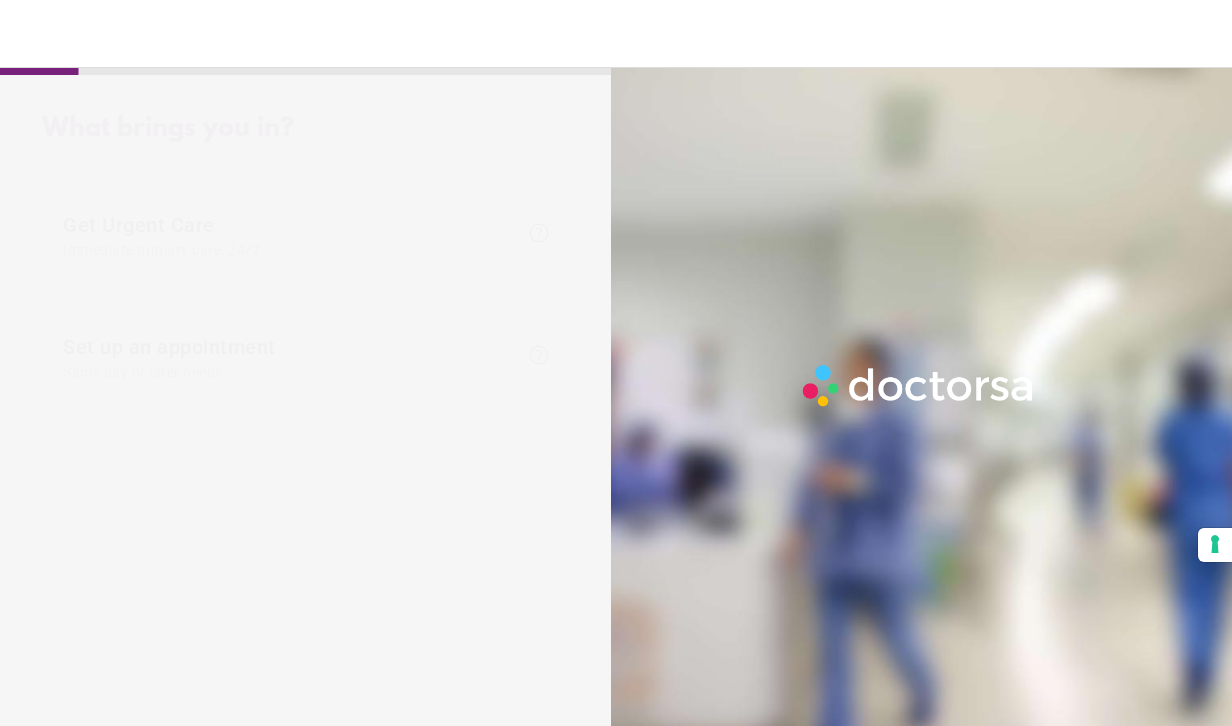 scroll, scrollTop: 0, scrollLeft: 0, axis: both 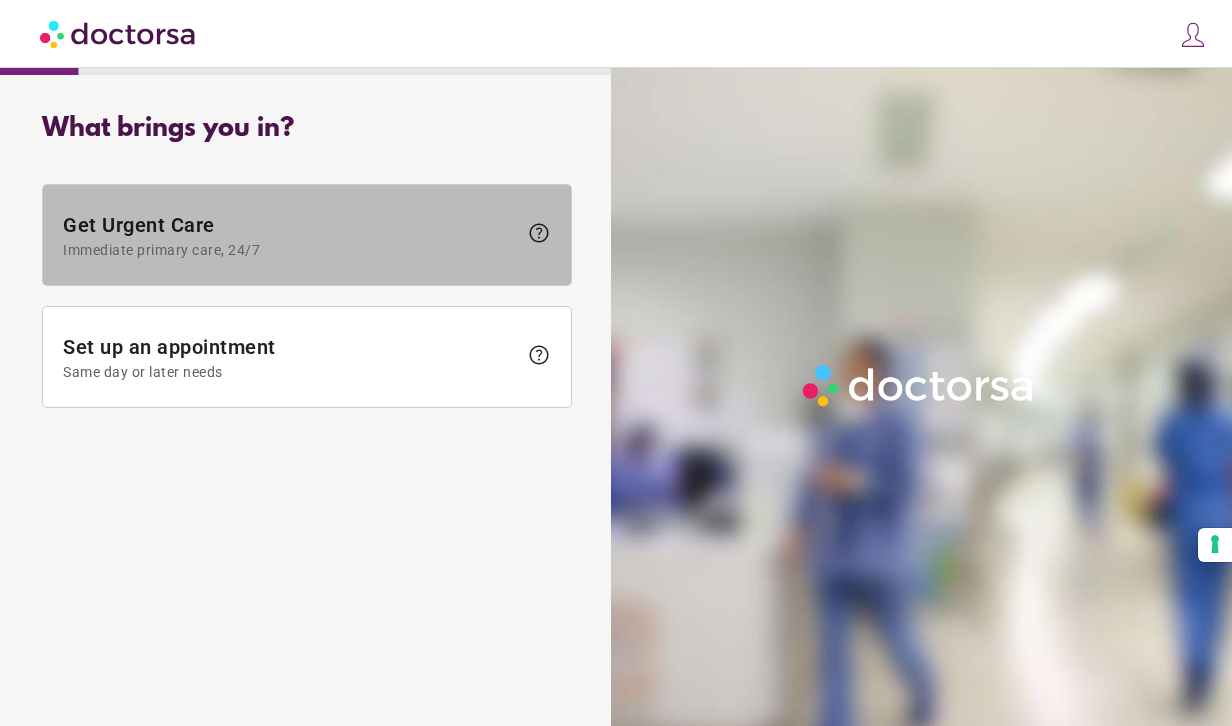 click on "help" at bounding box center (539, 233) 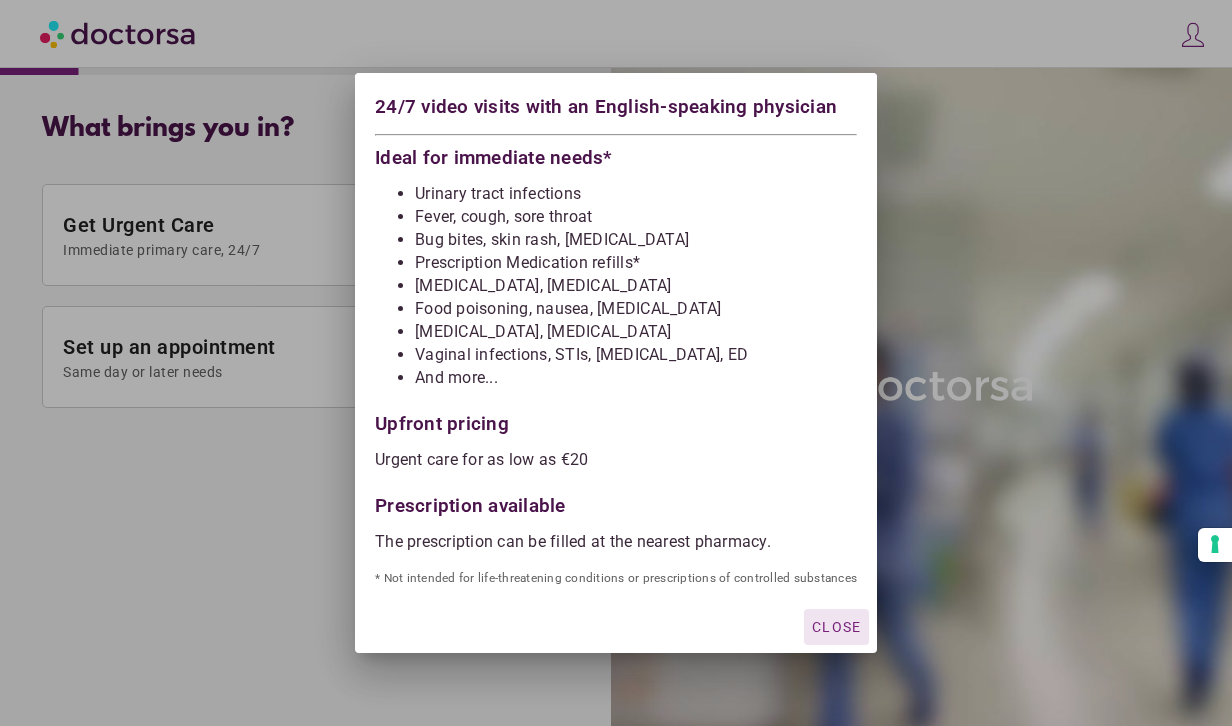 click on "Close" at bounding box center [836, 627] 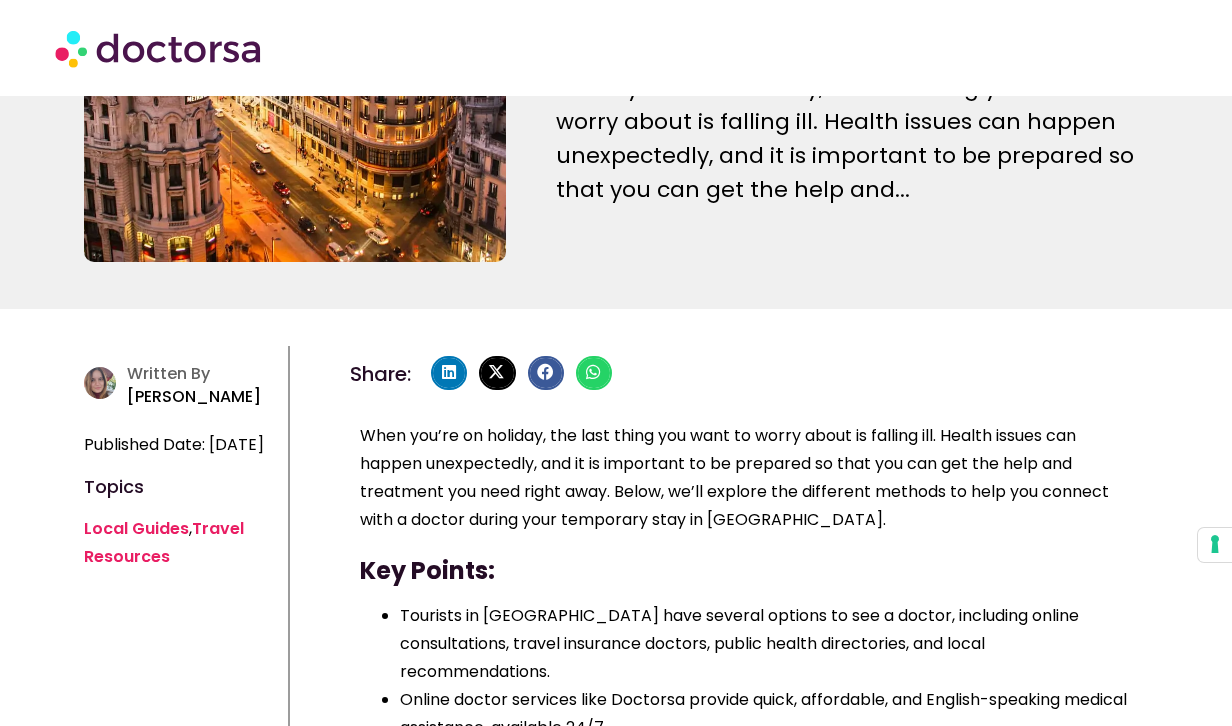 scroll, scrollTop: 0, scrollLeft: 0, axis: both 